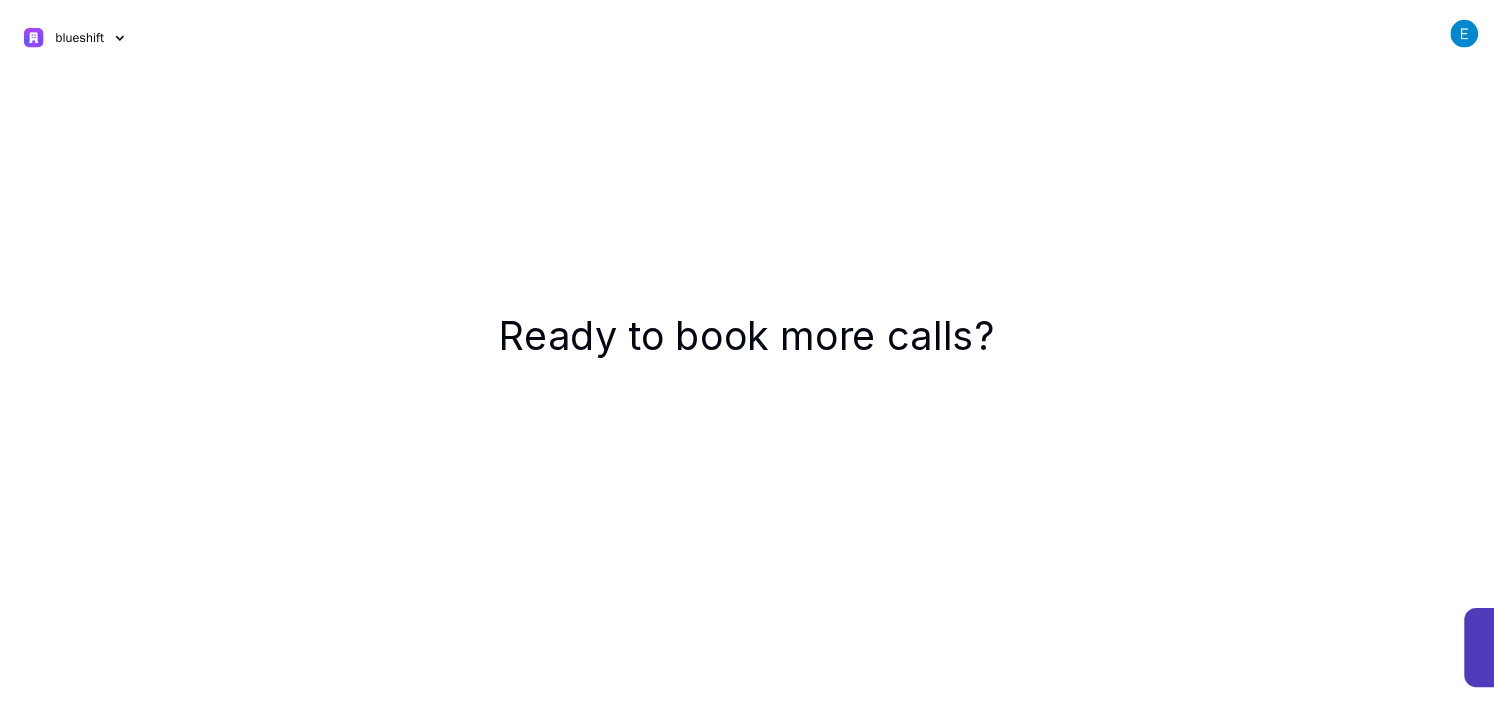 scroll, scrollTop: 0, scrollLeft: 0, axis: both 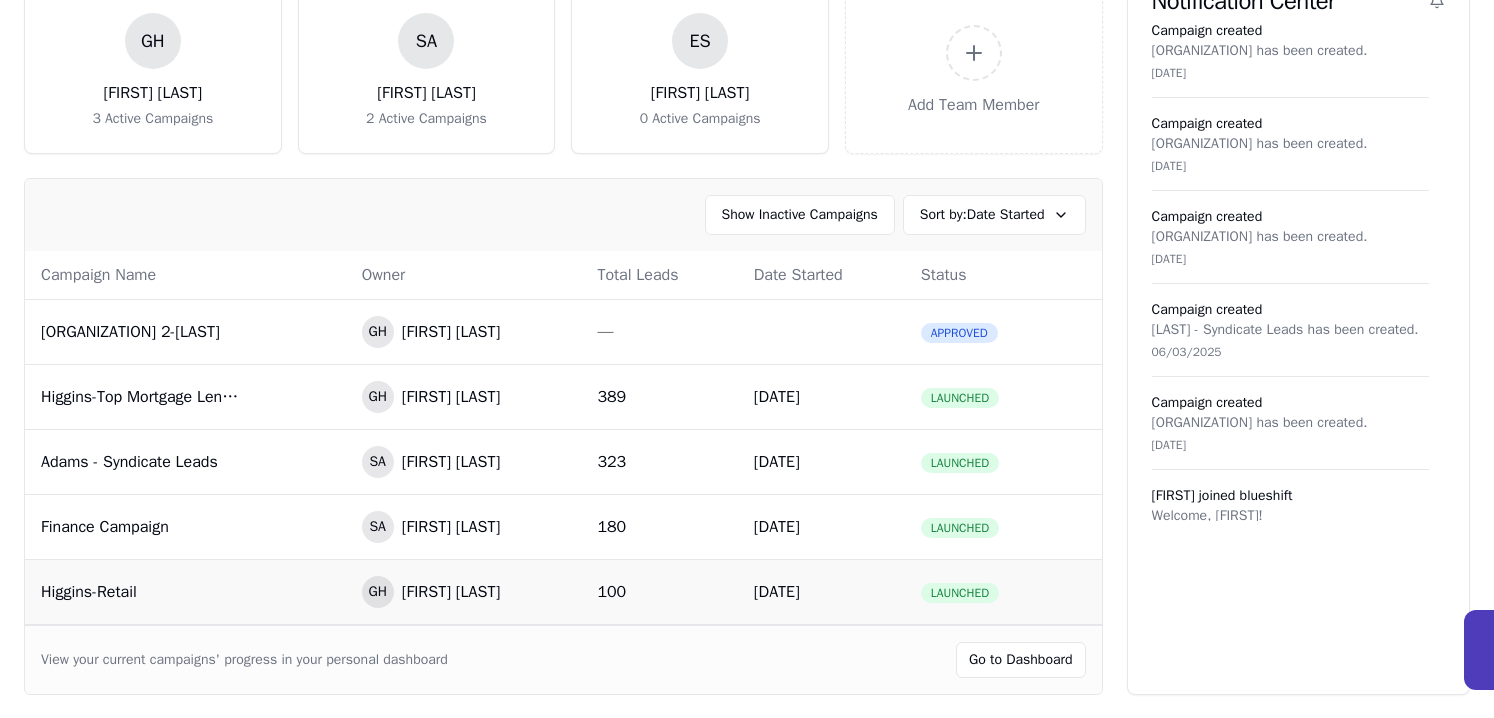 click on "Higgins-Retail" at bounding box center [185, 592] 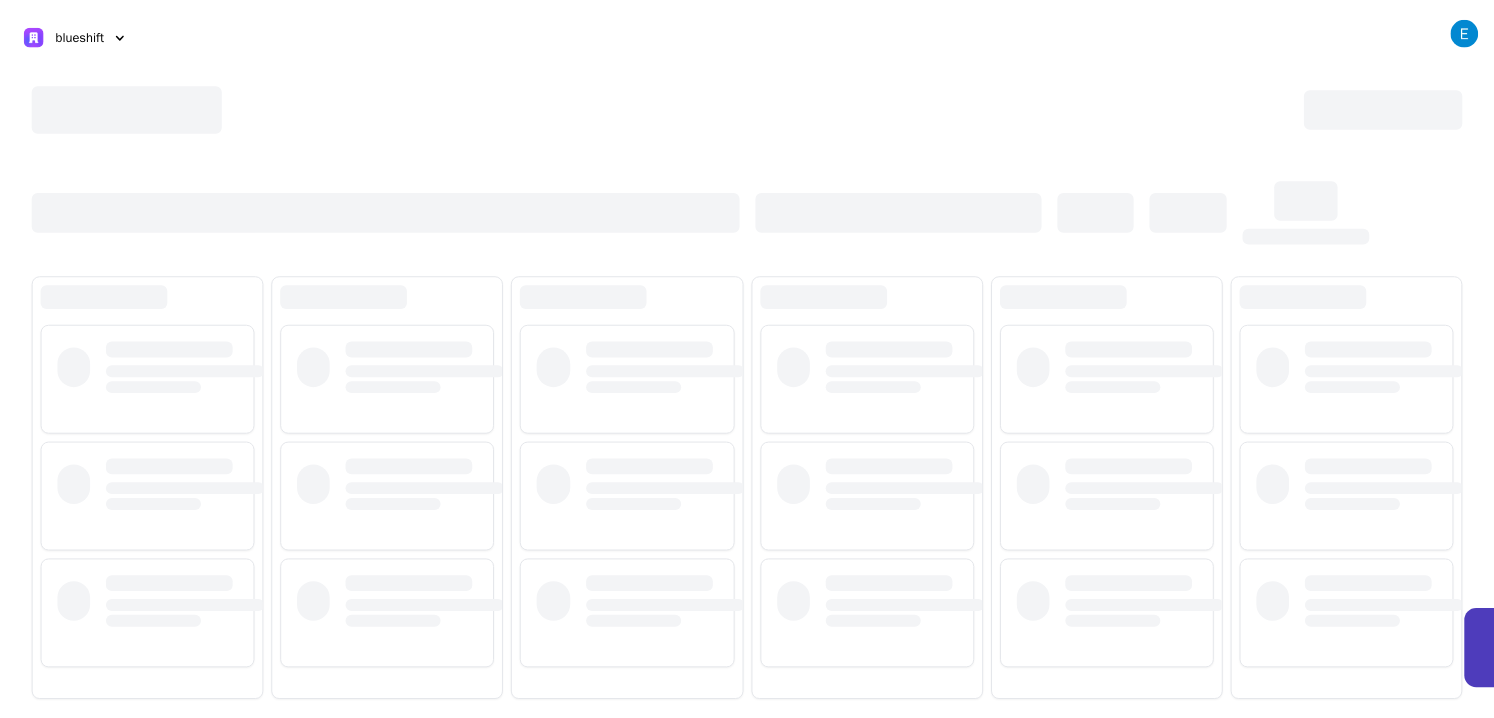 scroll, scrollTop: 0, scrollLeft: 0, axis: both 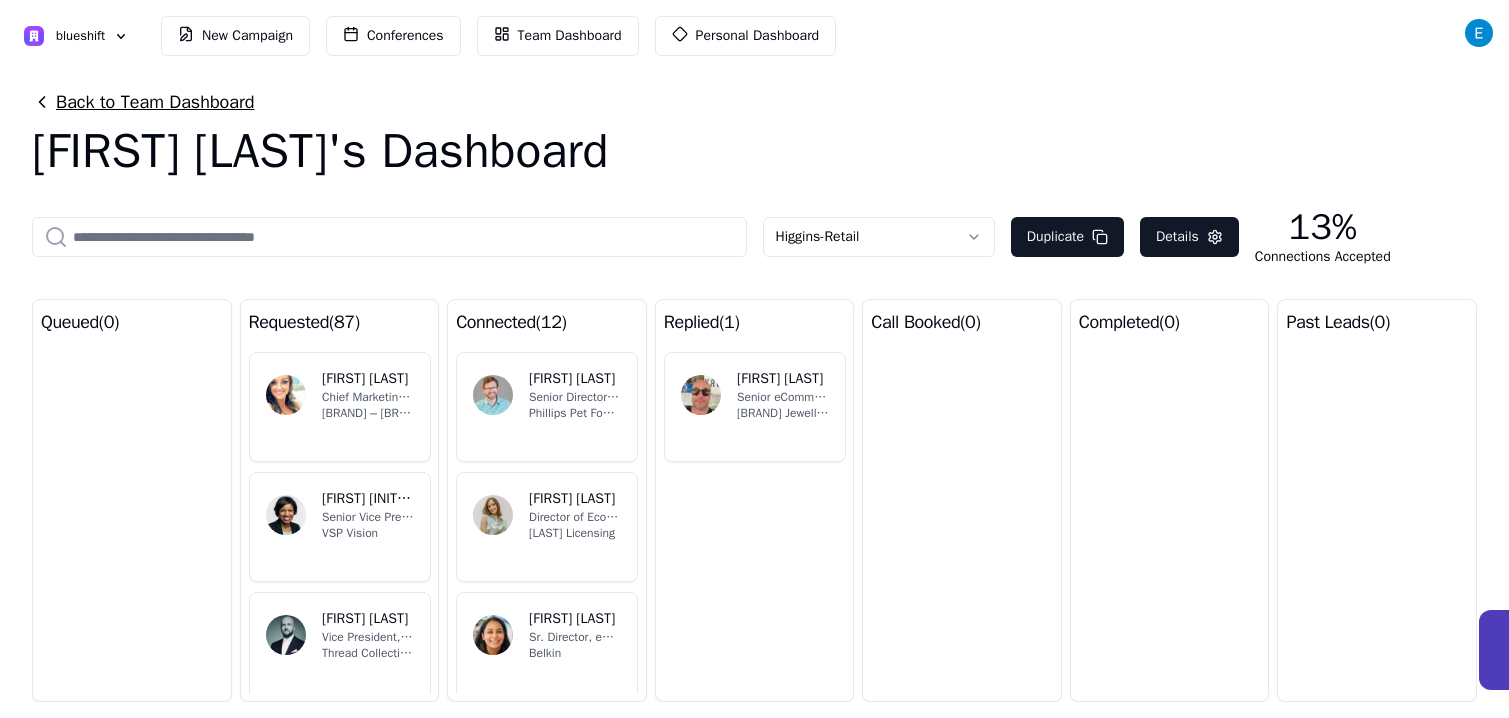 click on "Back to Team Dashboard" at bounding box center (143, 102) 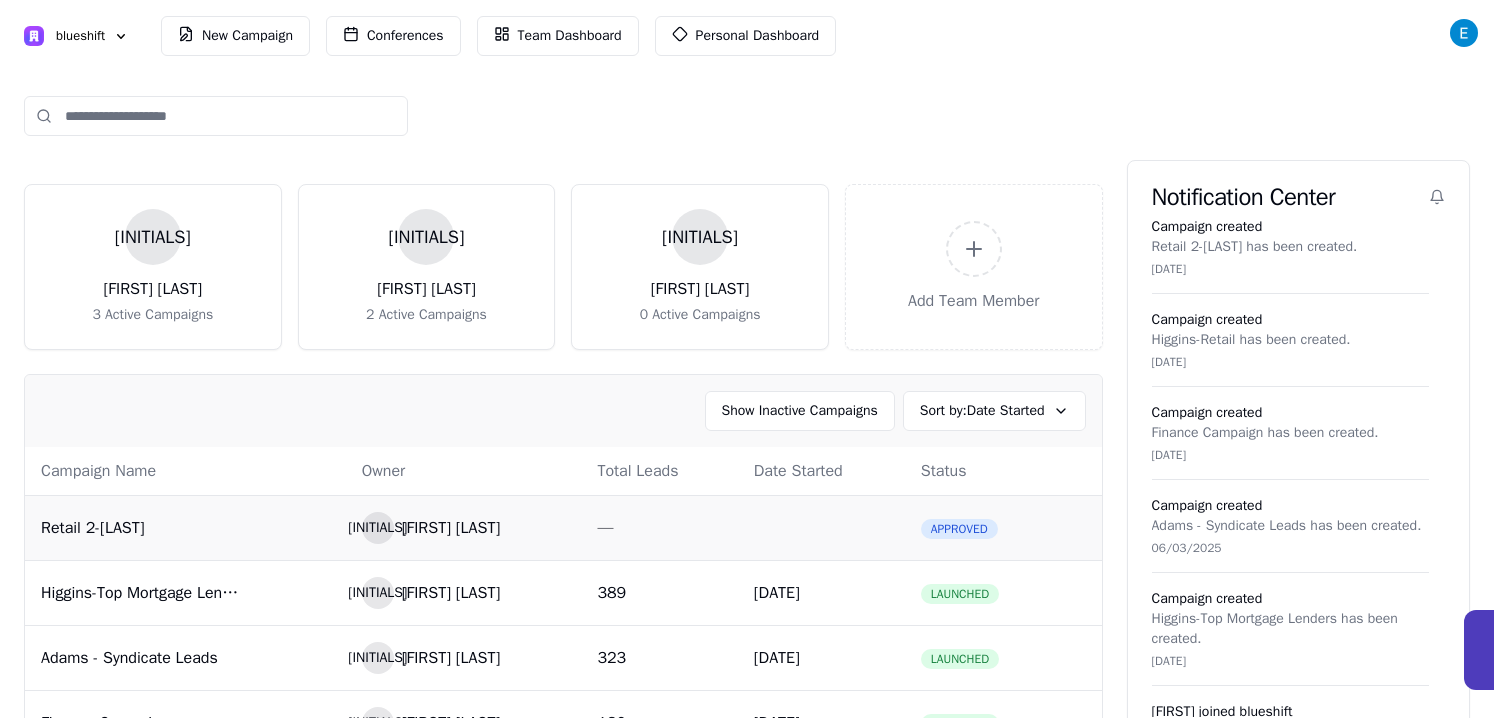 click on "Retail 2-[LAST]" at bounding box center [141, 528] 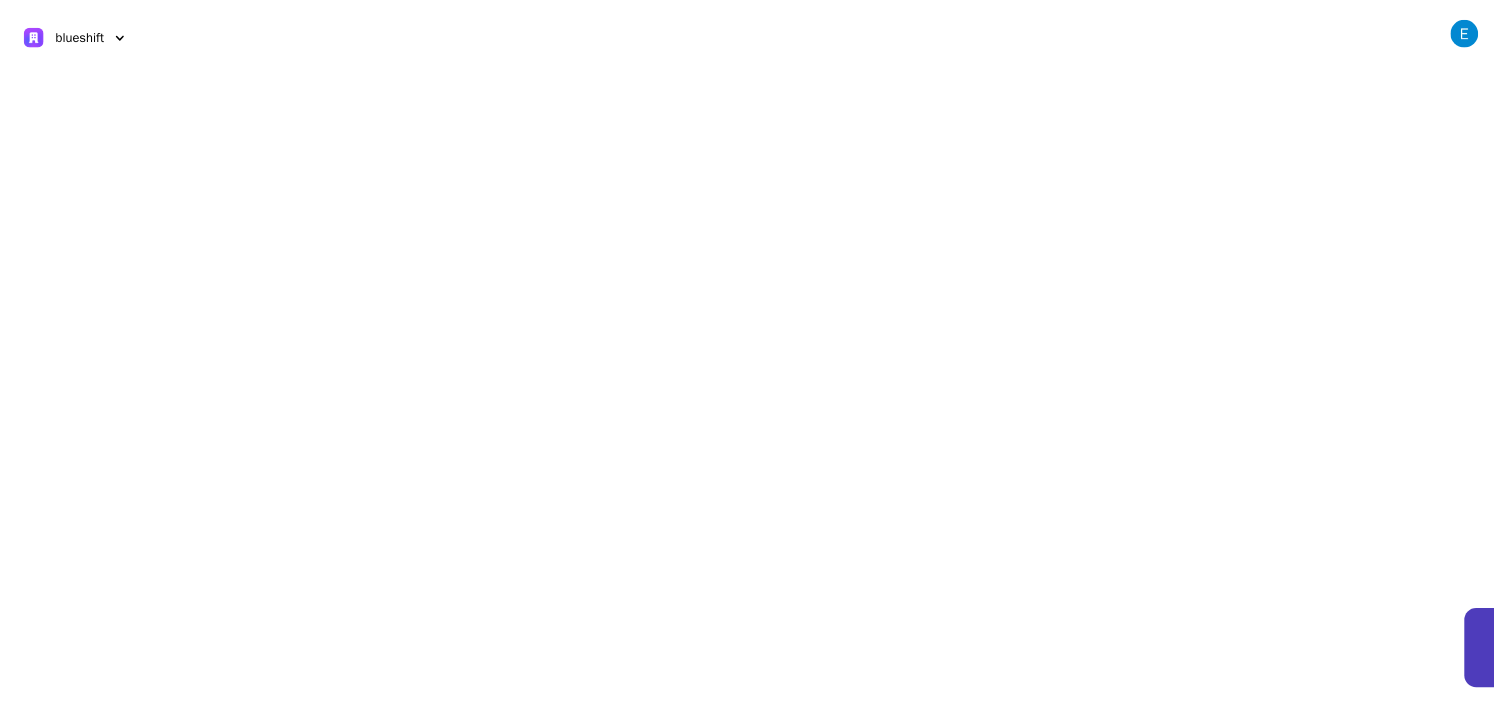scroll, scrollTop: 0, scrollLeft: 0, axis: both 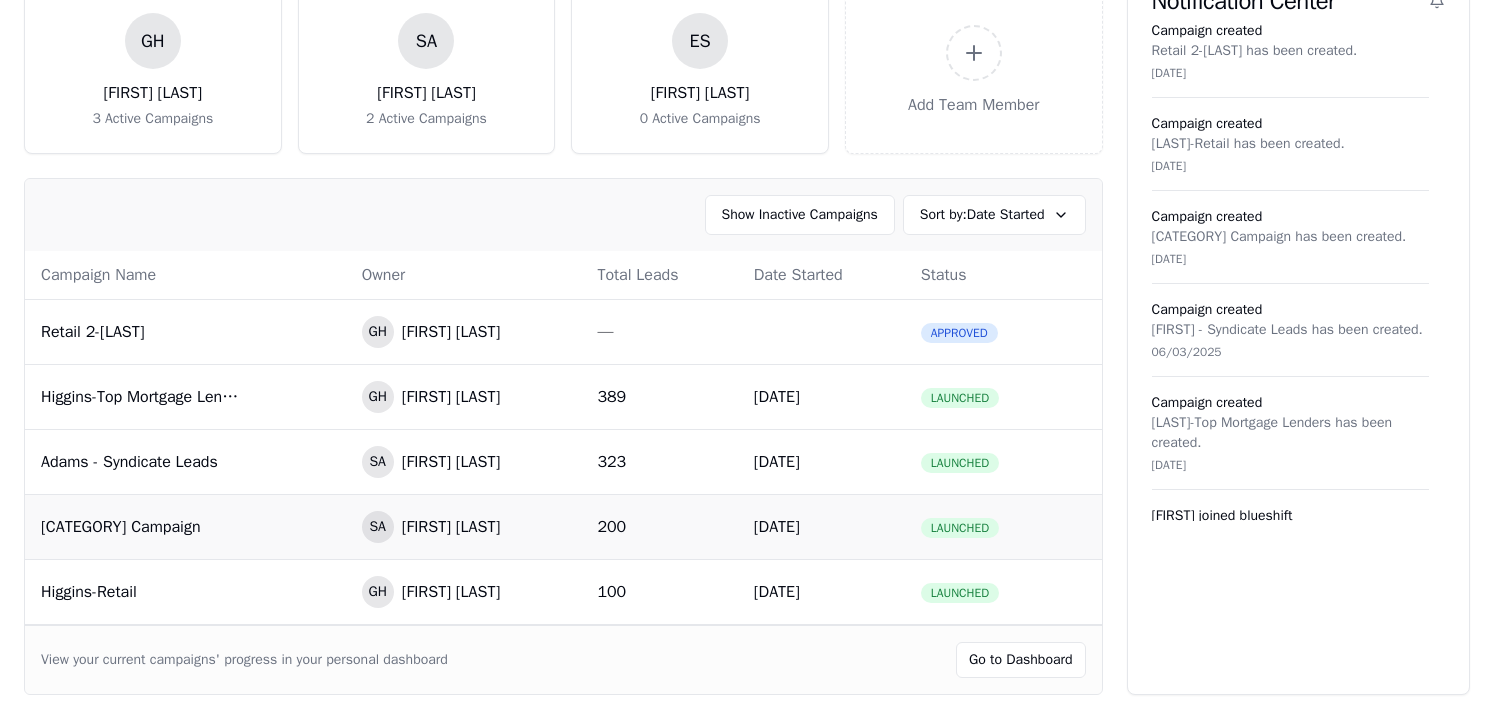 click on "Finance Campaign" at bounding box center [141, 527] 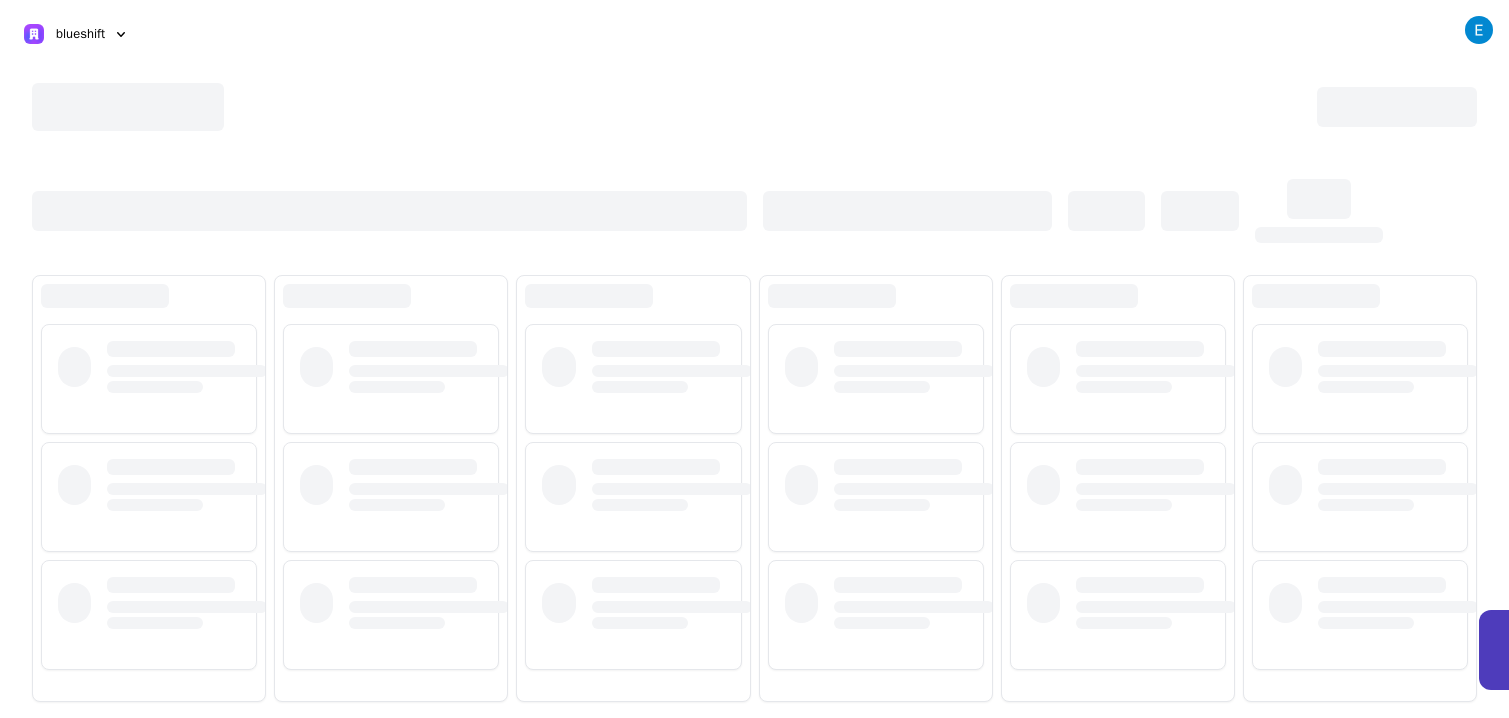 scroll, scrollTop: 0, scrollLeft: 0, axis: both 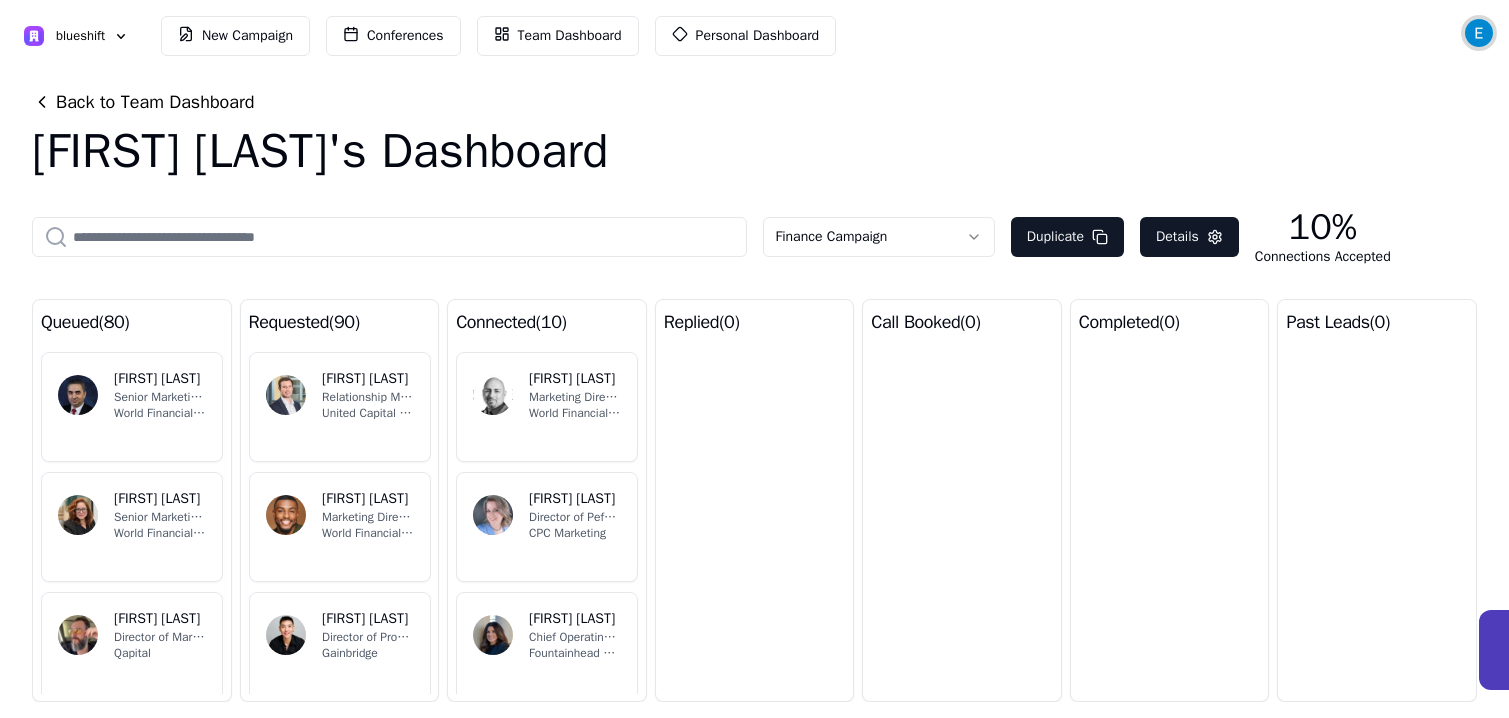 click at bounding box center (1479, 33) 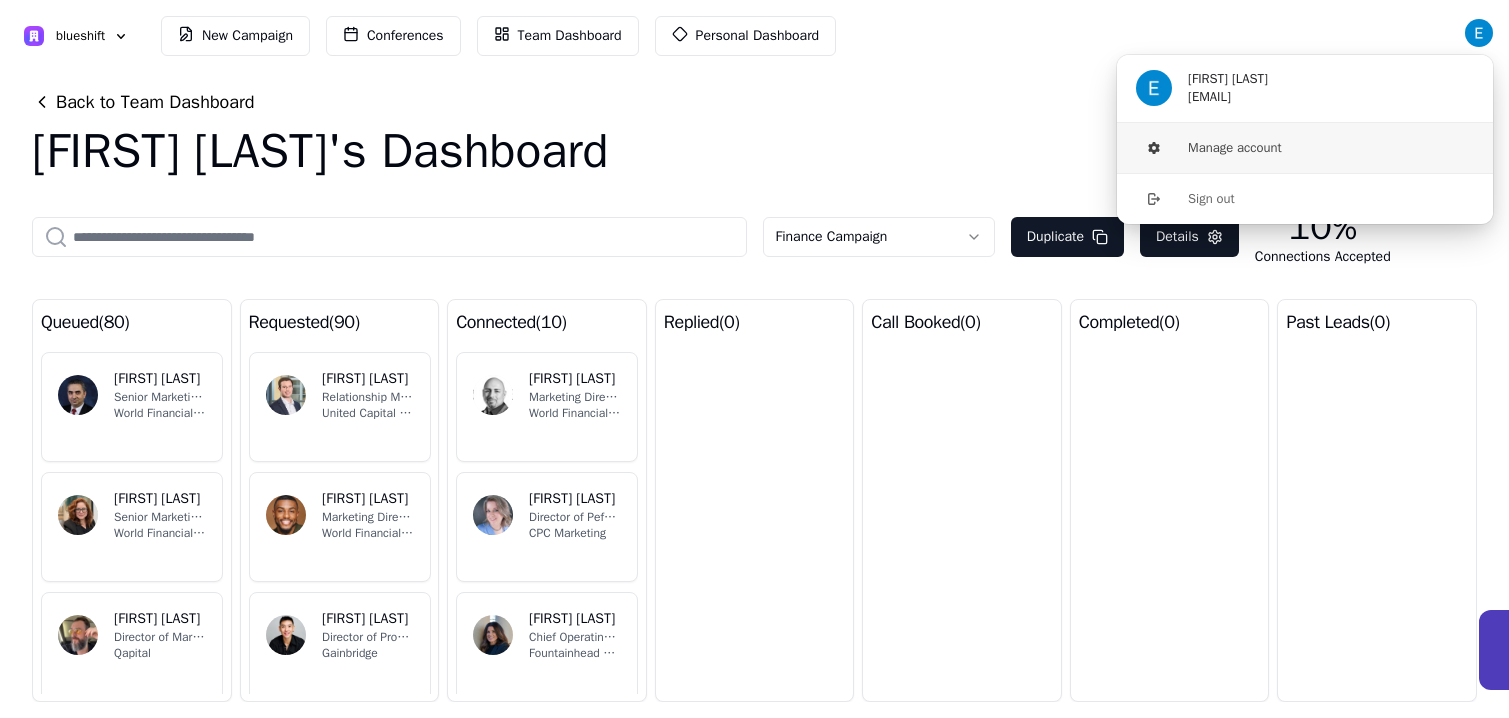 click on "Manage account" at bounding box center [1305, 148] 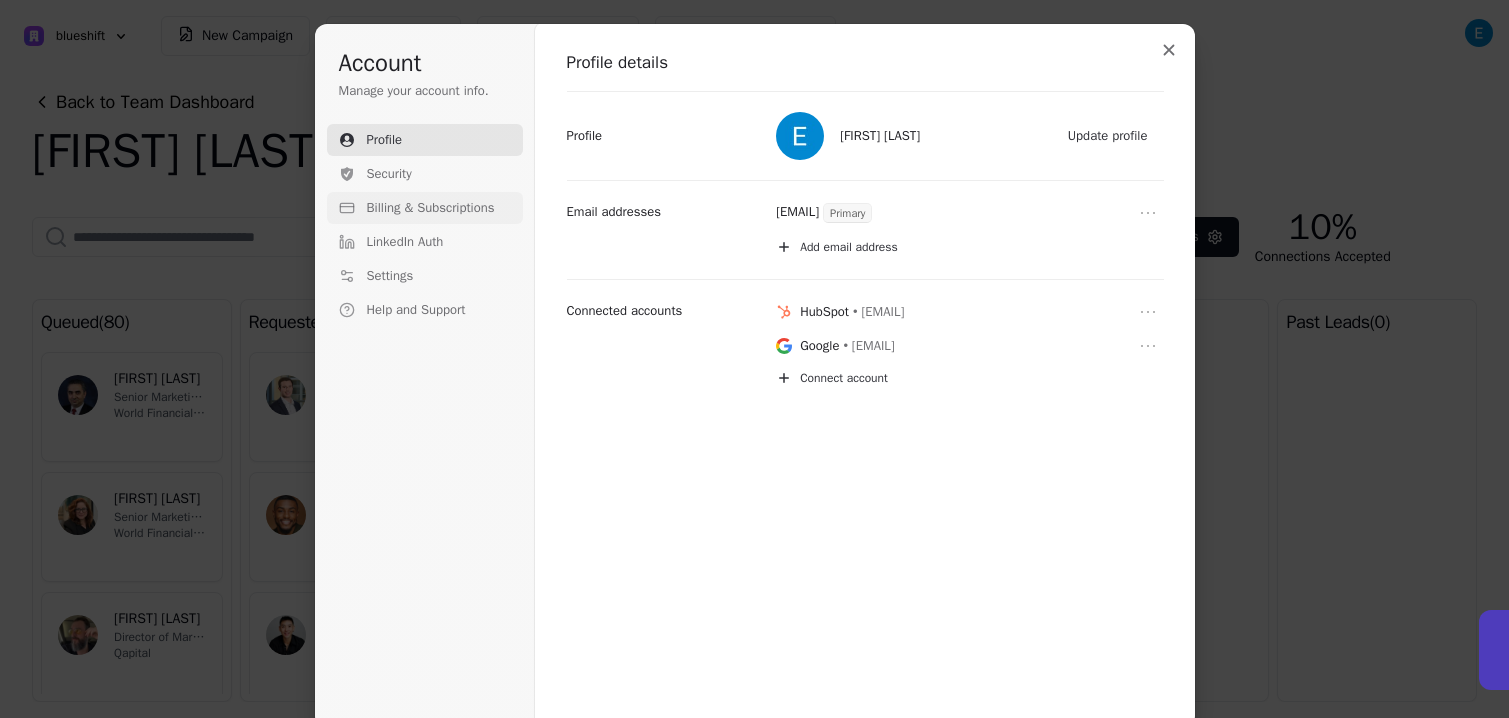click on "Billing & Subscriptions" at bounding box center (431, 208) 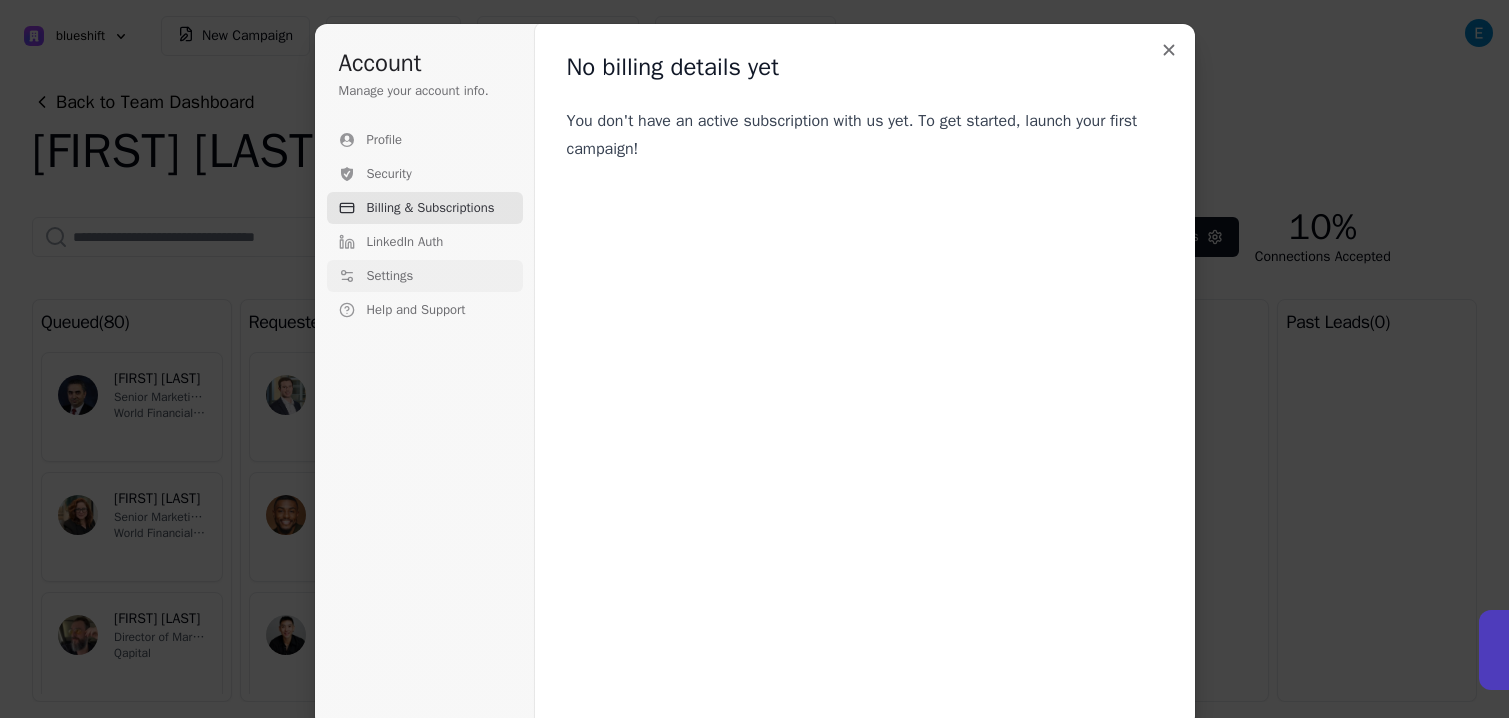 click on "Settings" at bounding box center [390, 276] 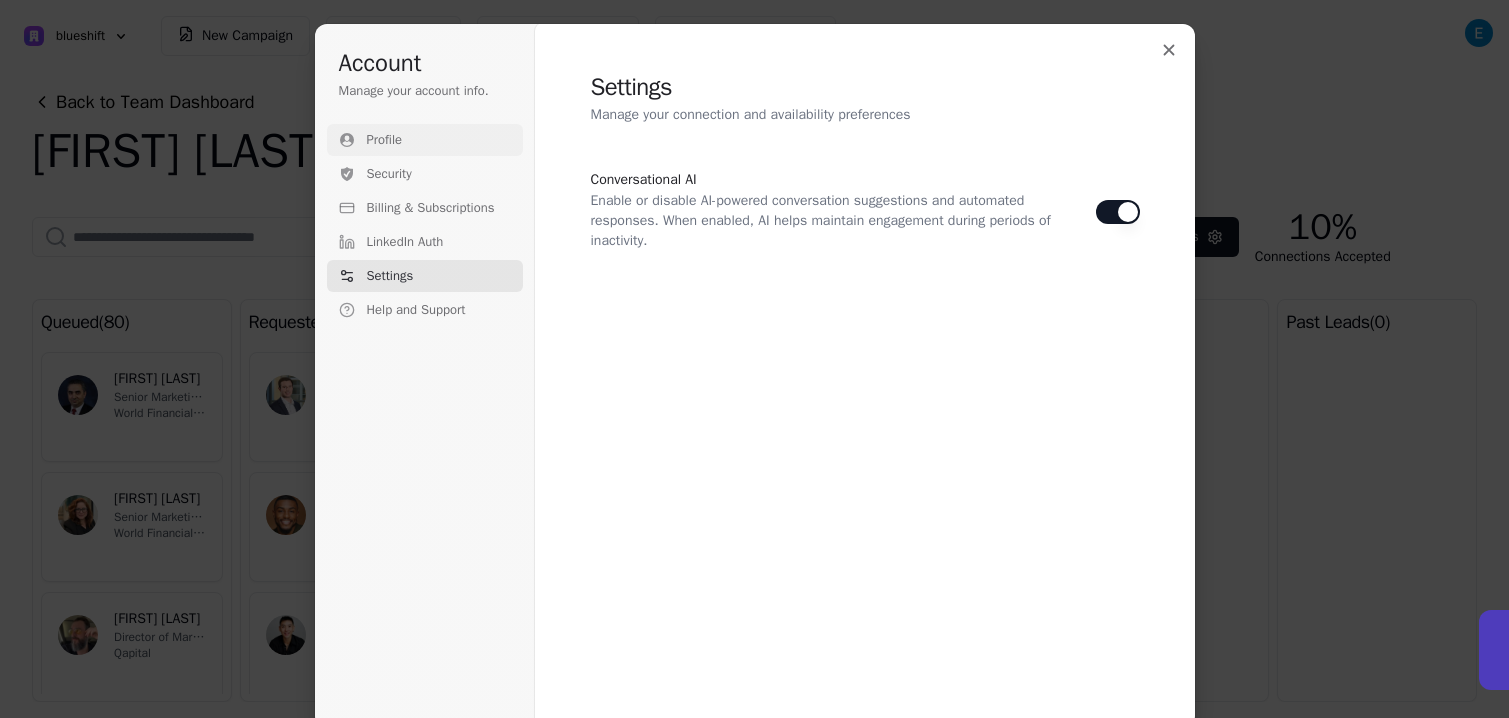 click on "Profile" at bounding box center (425, 140) 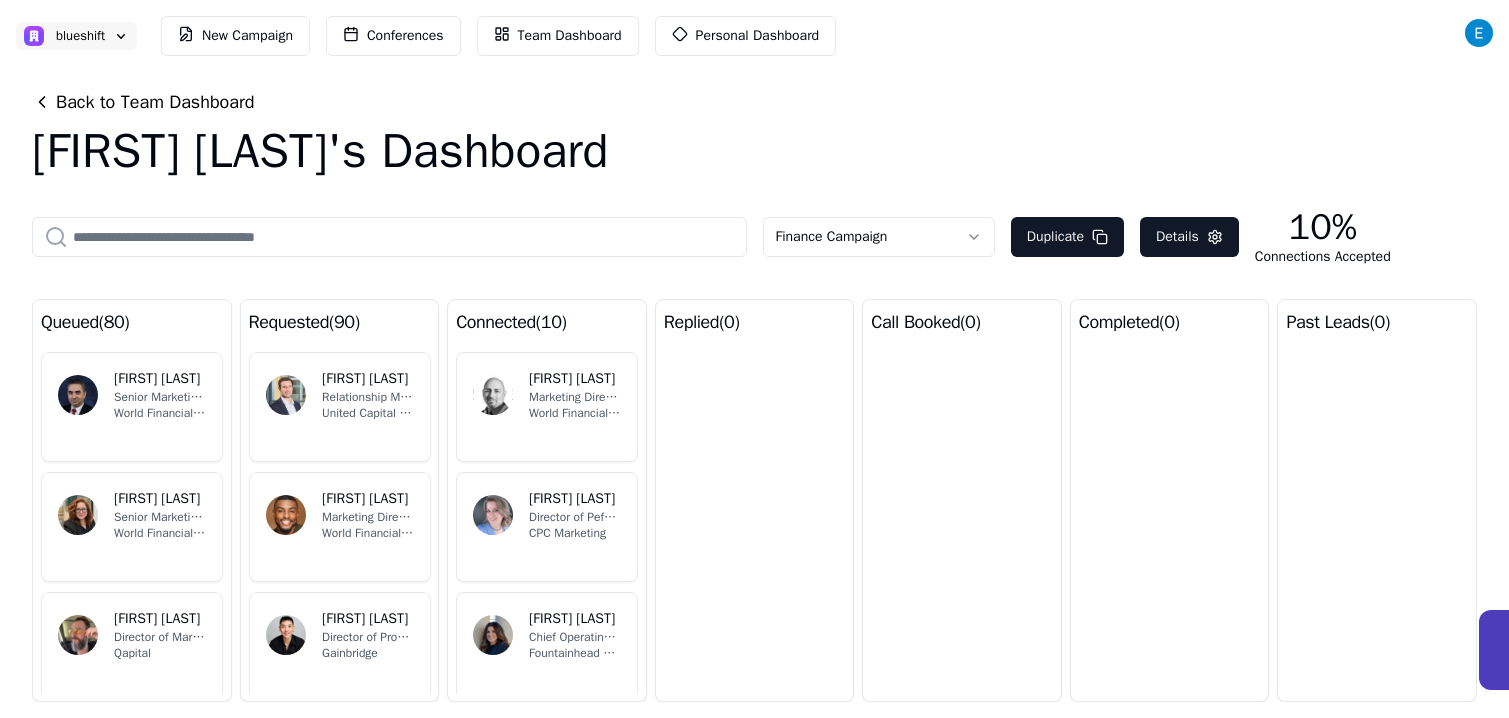click 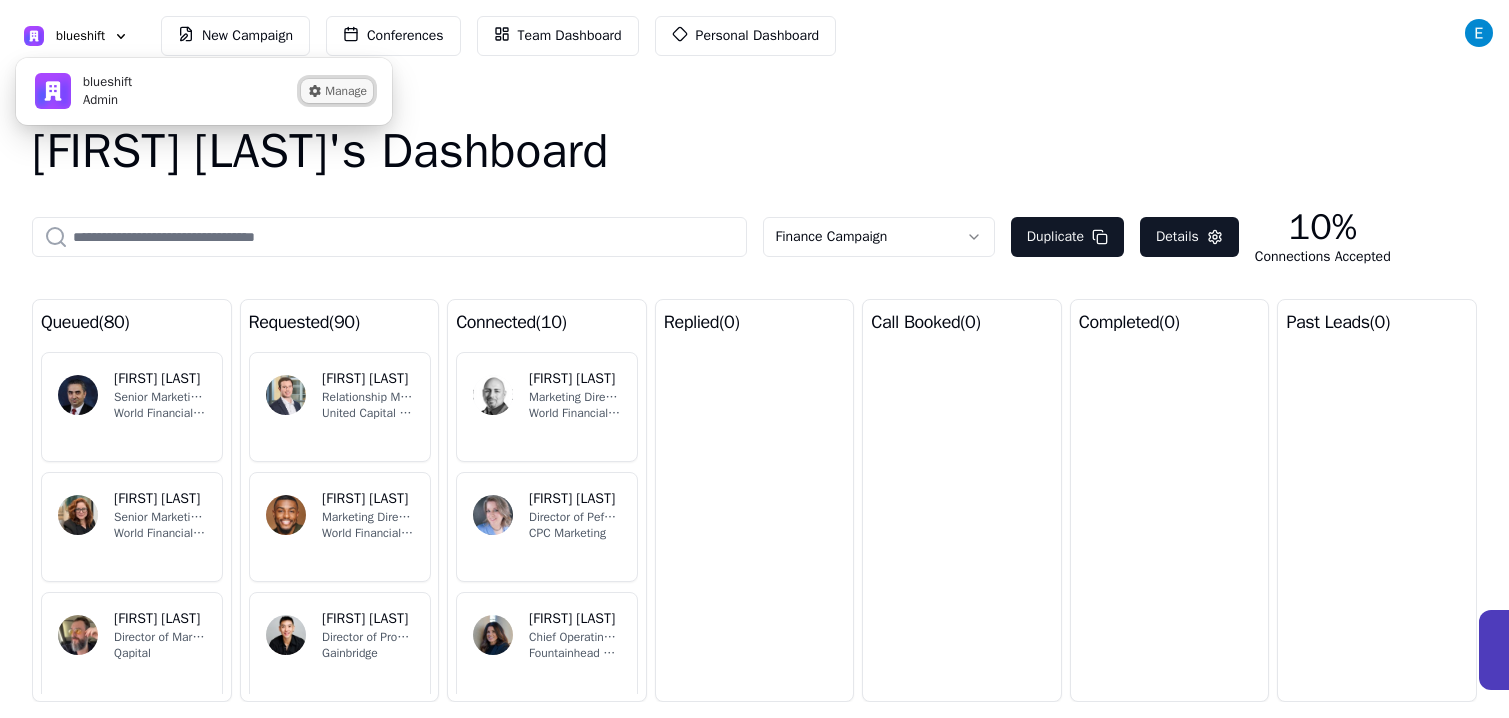 click on "Manage" at bounding box center (337, 91) 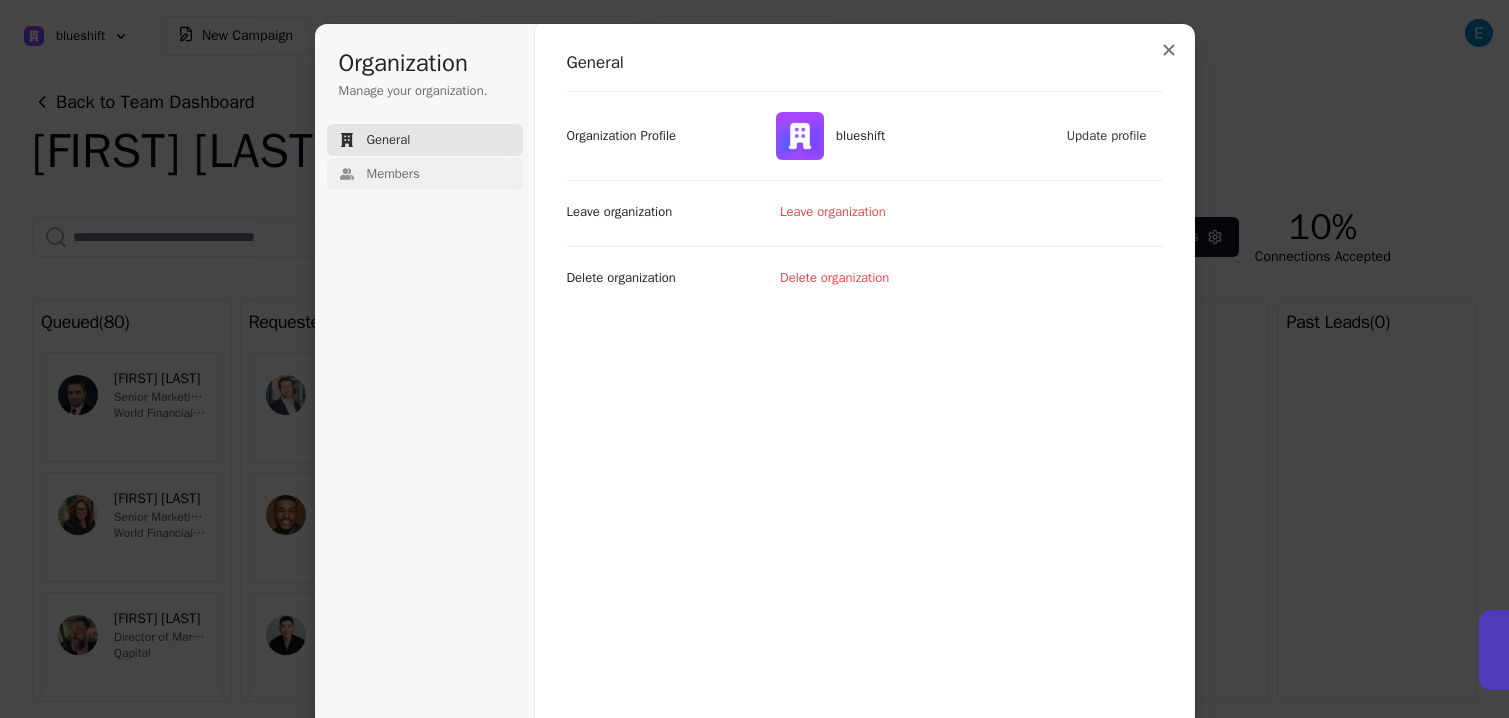 click on "Members" at bounding box center (425, 174) 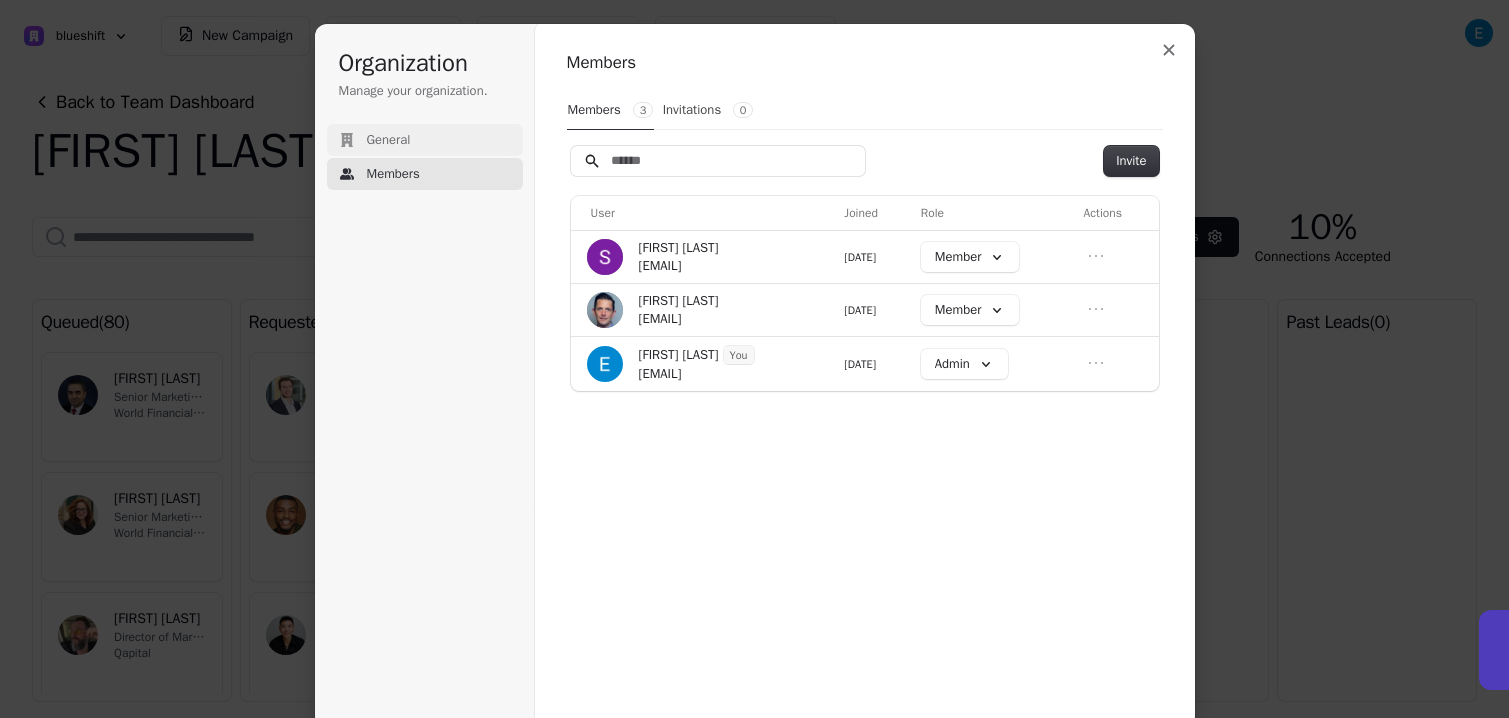 click on "General" at bounding box center [425, 140] 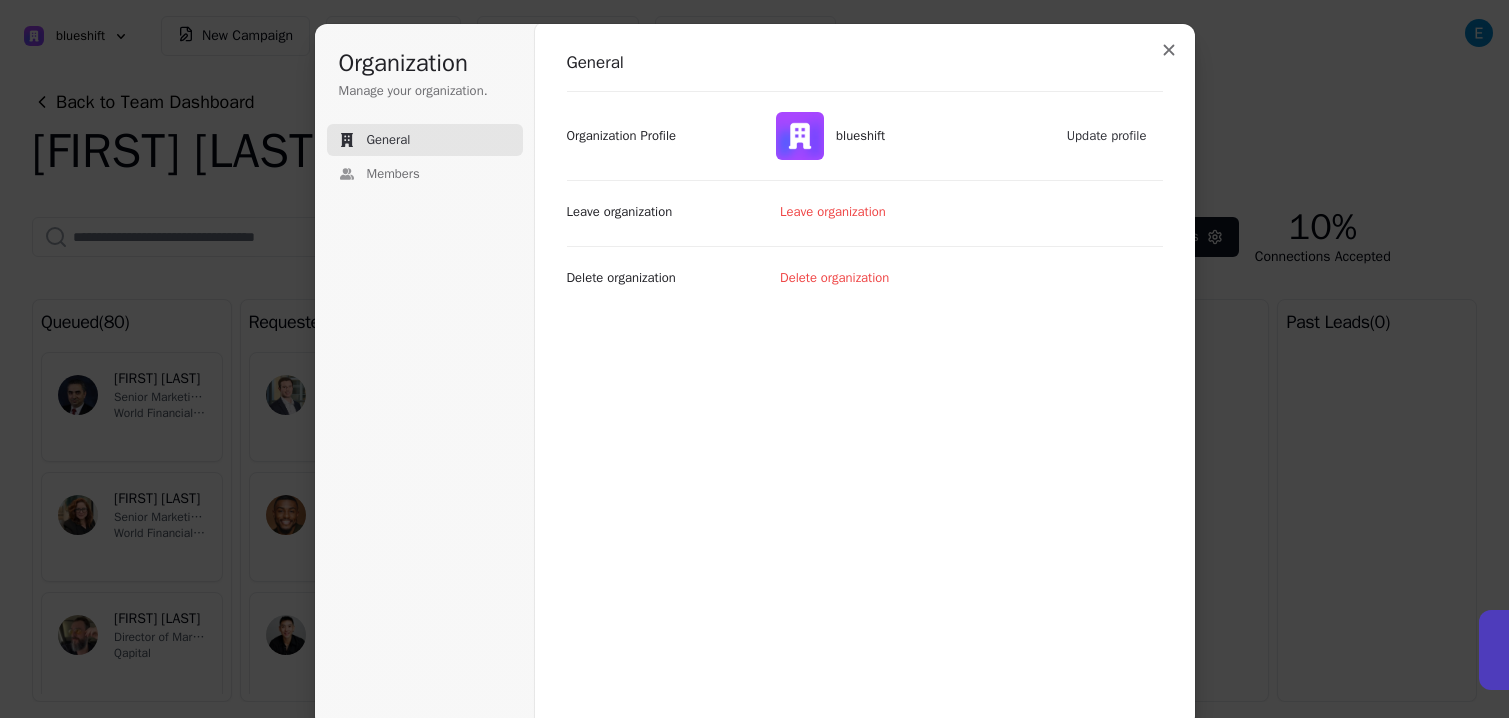 click on "Organization Profile" at bounding box center (622, 136) 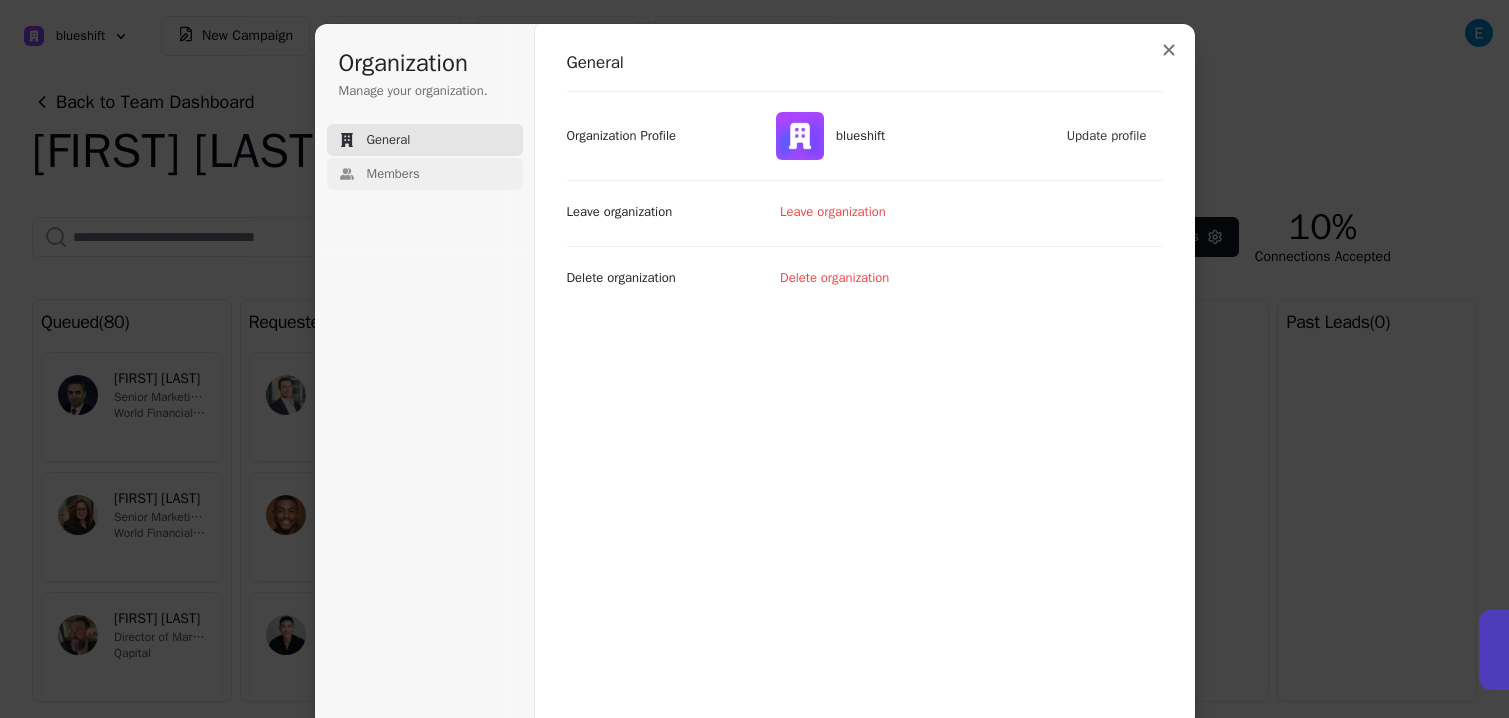 click on "Members" at bounding box center (425, 174) 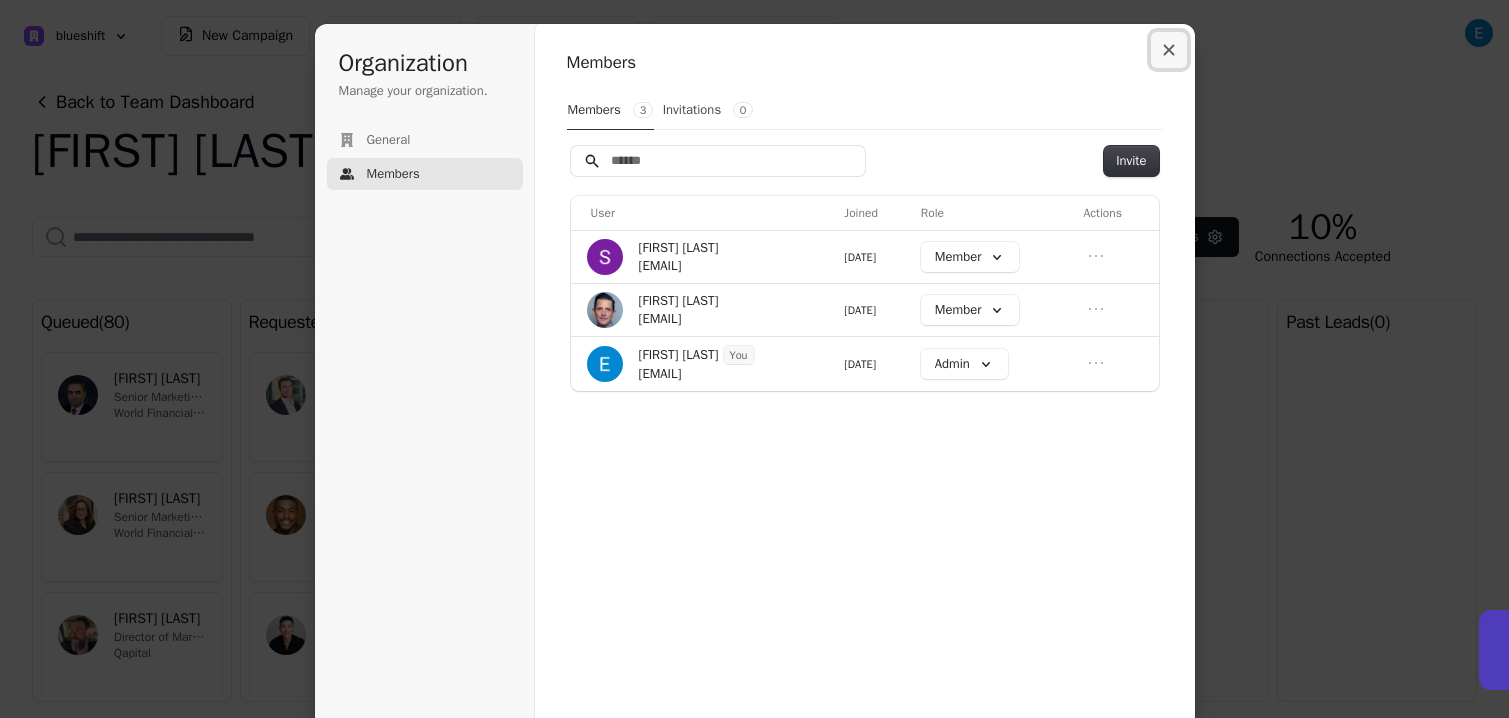 click at bounding box center (1169, 50) 